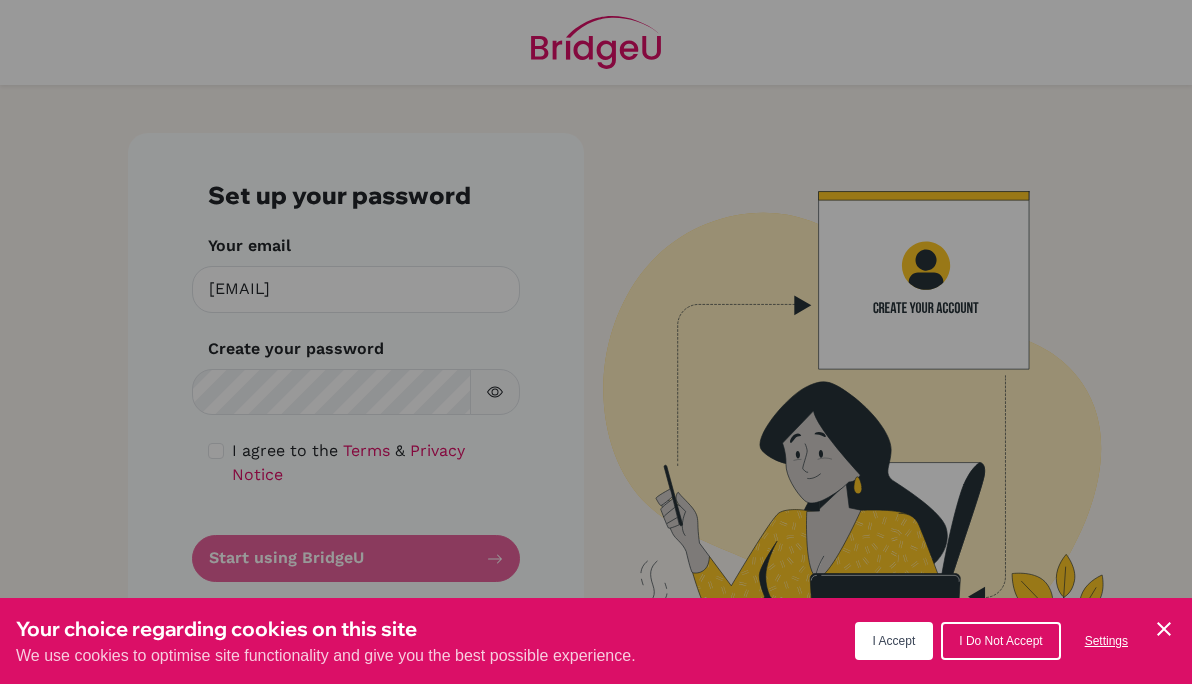 scroll, scrollTop: 0, scrollLeft: 0, axis: both 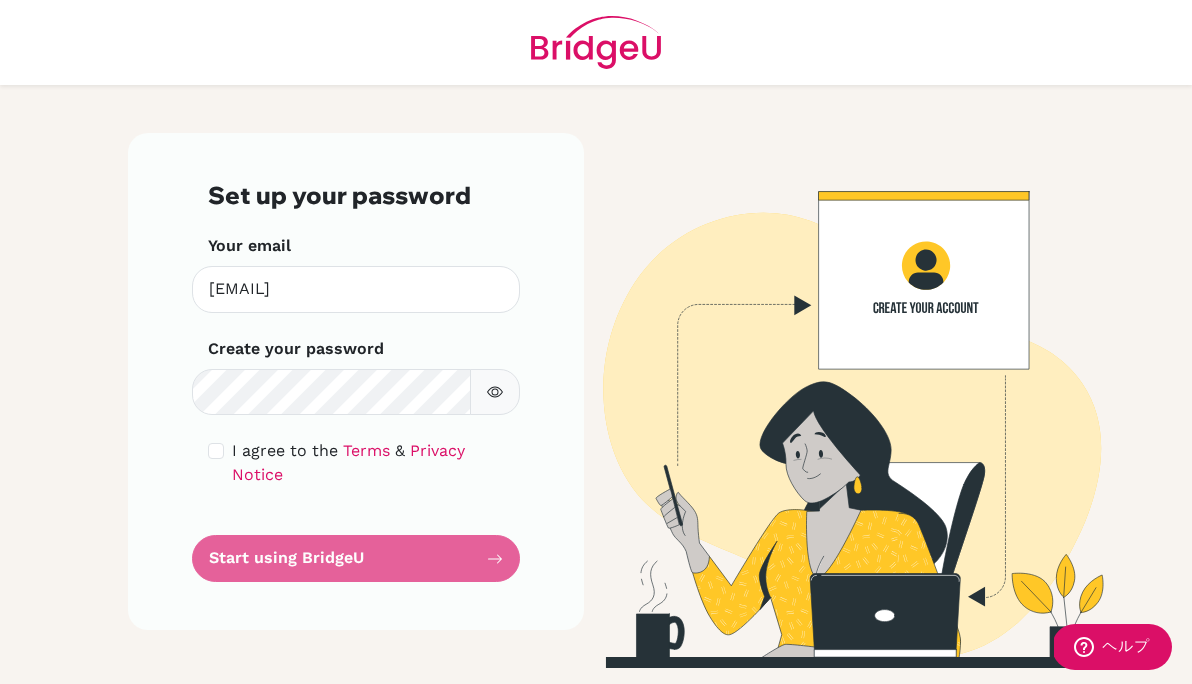 click 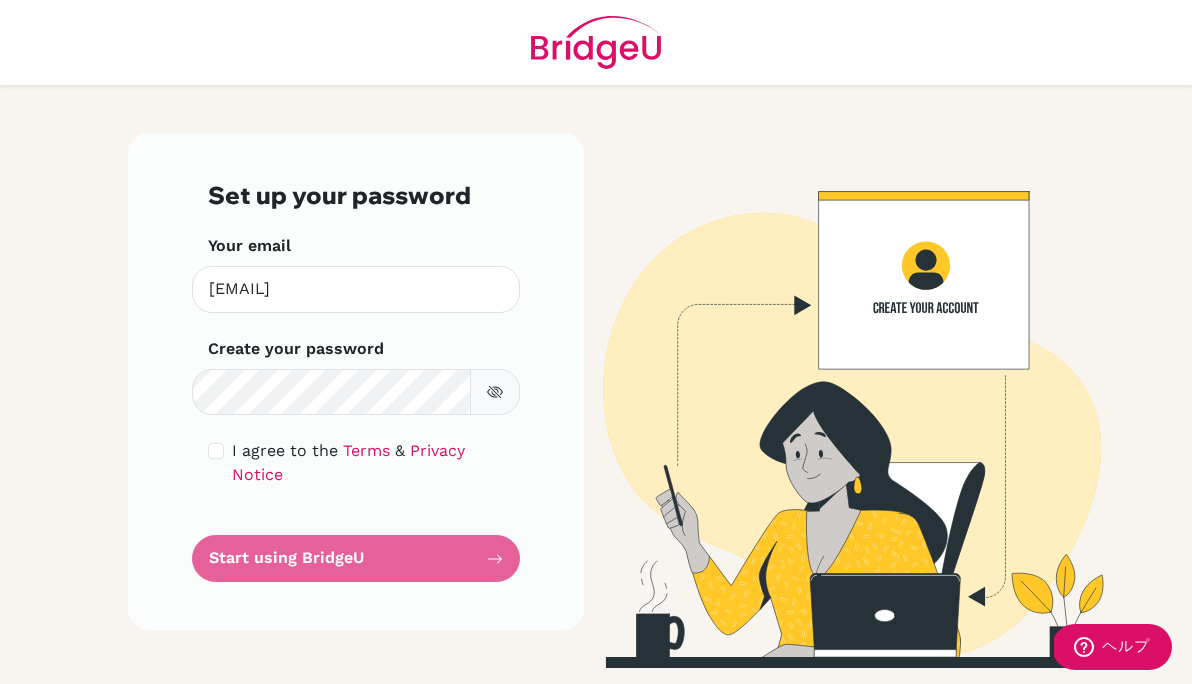 click 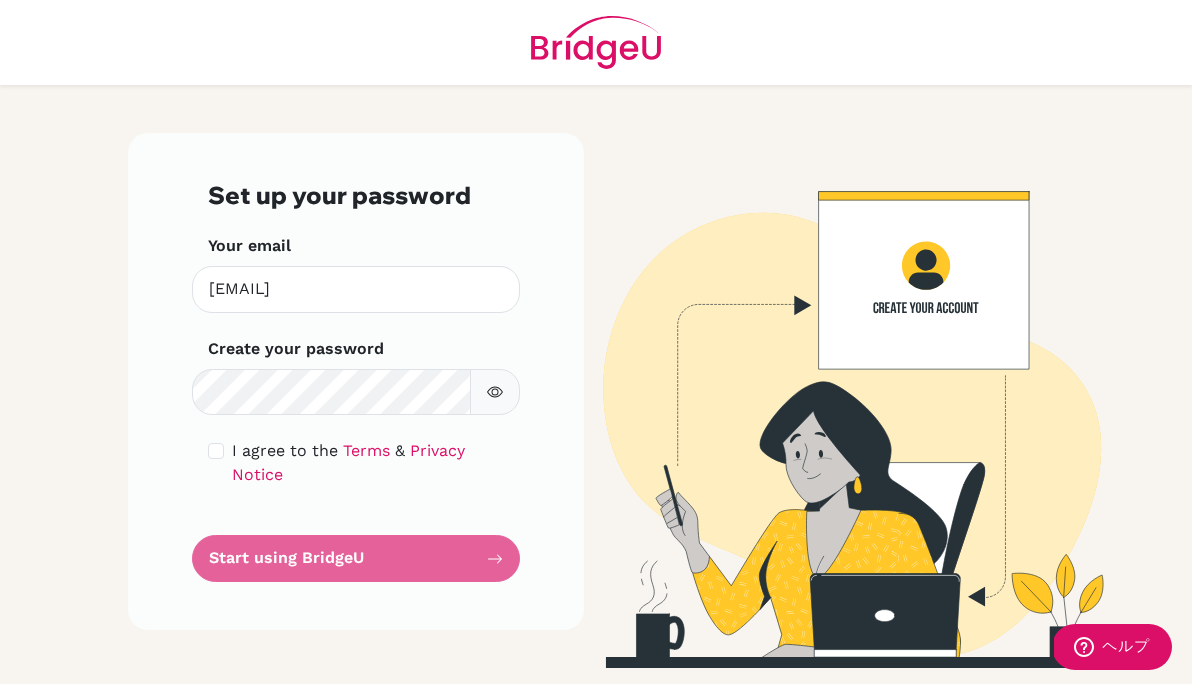 click on "Set up your password
Your email
[EMAIL]
Invalid email
Create your password
Make sure it's at least 6 characters
I agree to the
Terms
&
Privacy Notice
Start using BridgeU" at bounding box center (356, 381) 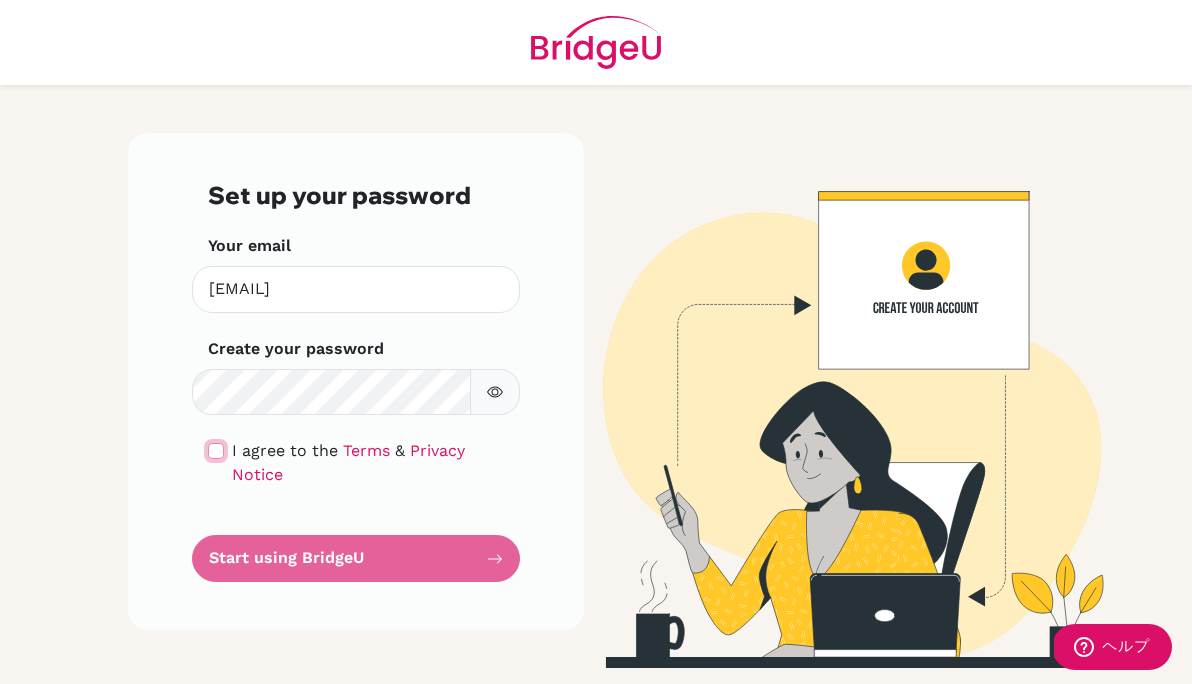 click at bounding box center (216, 451) 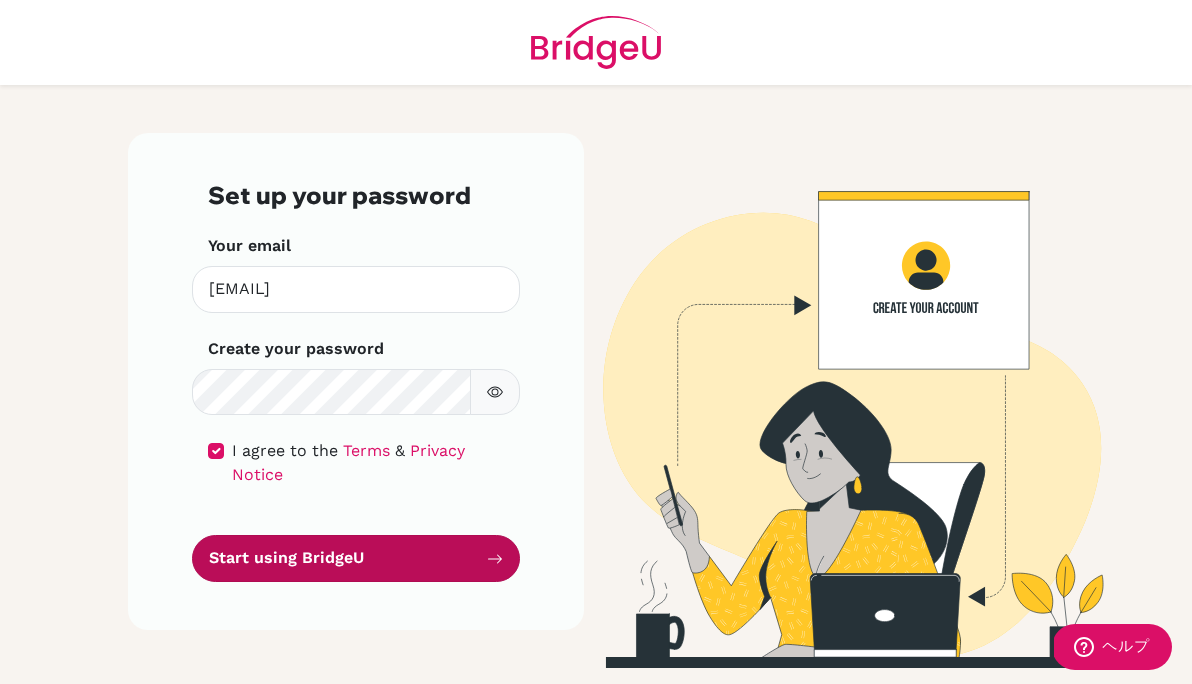 click on "Start using BridgeU" at bounding box center [356, 558] 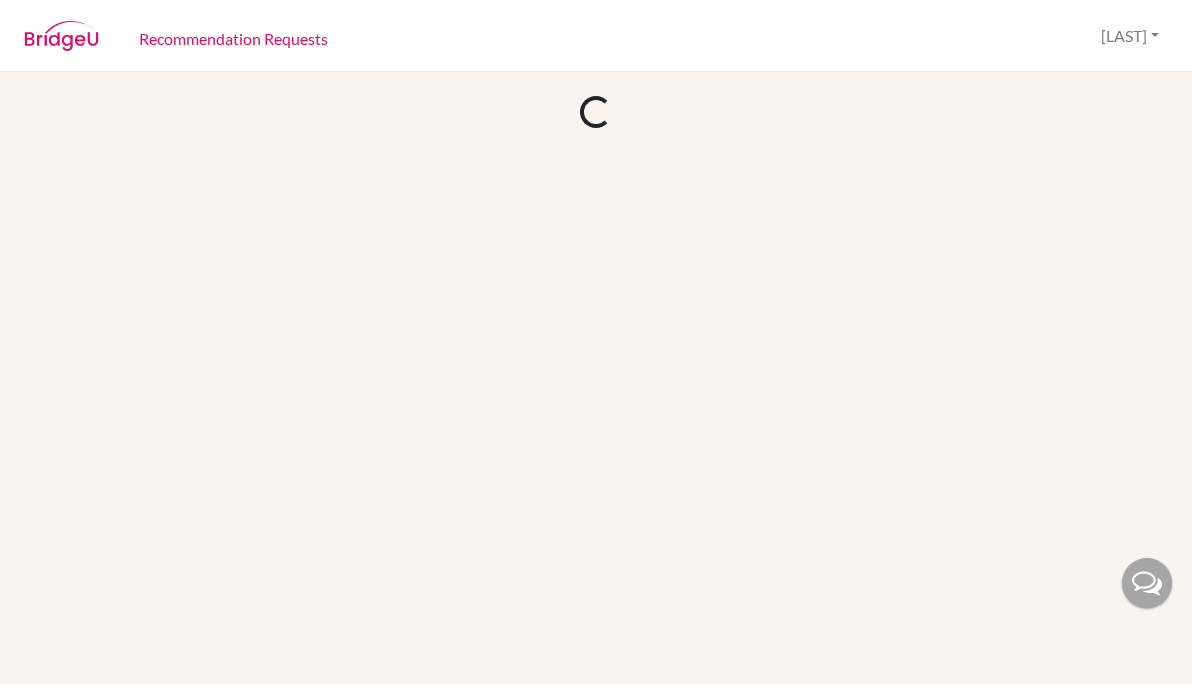scroll, scrollTop: 0, scrollLeft: 0, axis: both 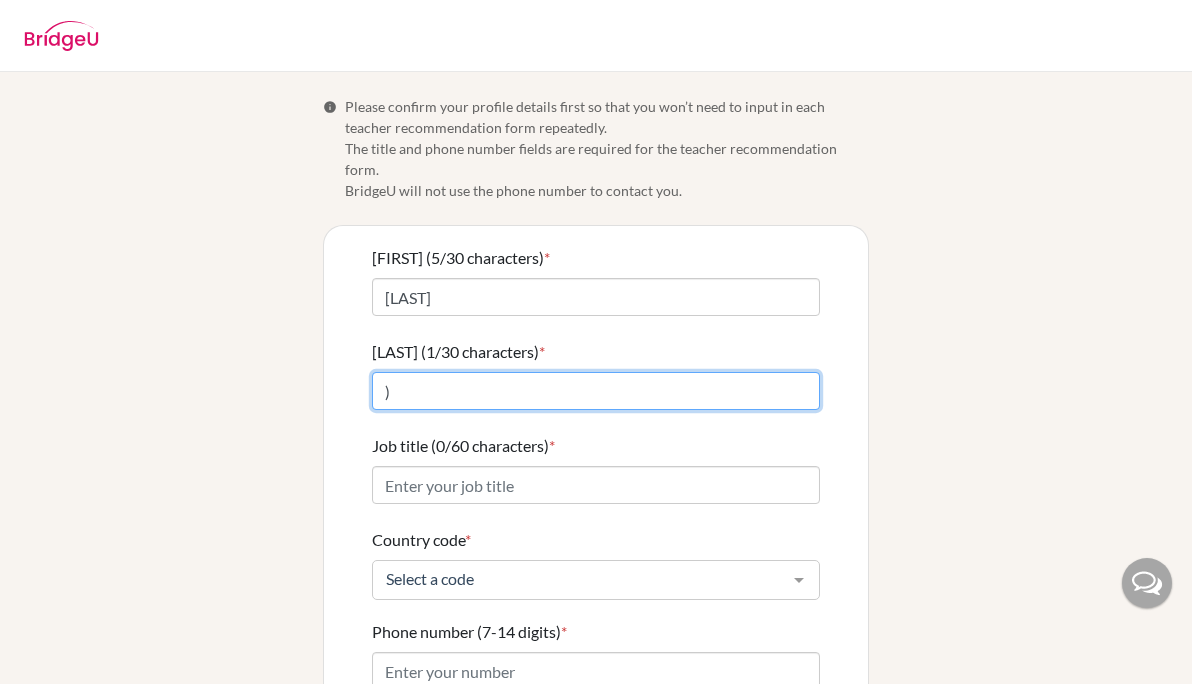 click on ")" at bounding box center [596, 391] 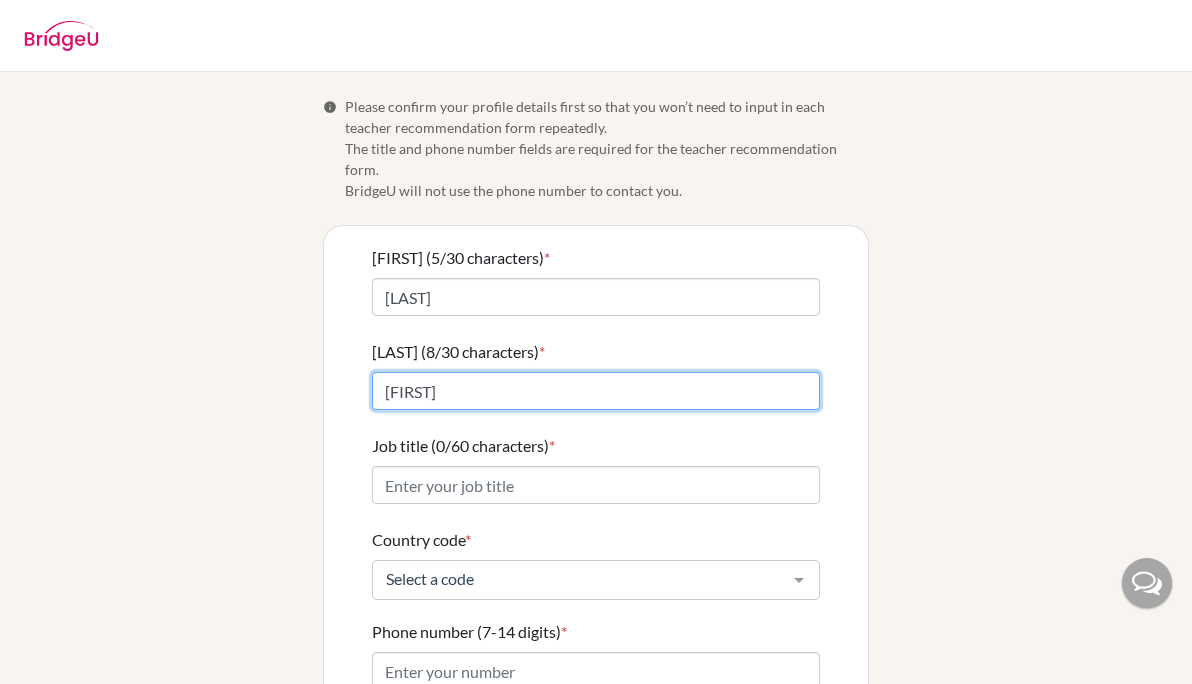 type on "[FIRST]" 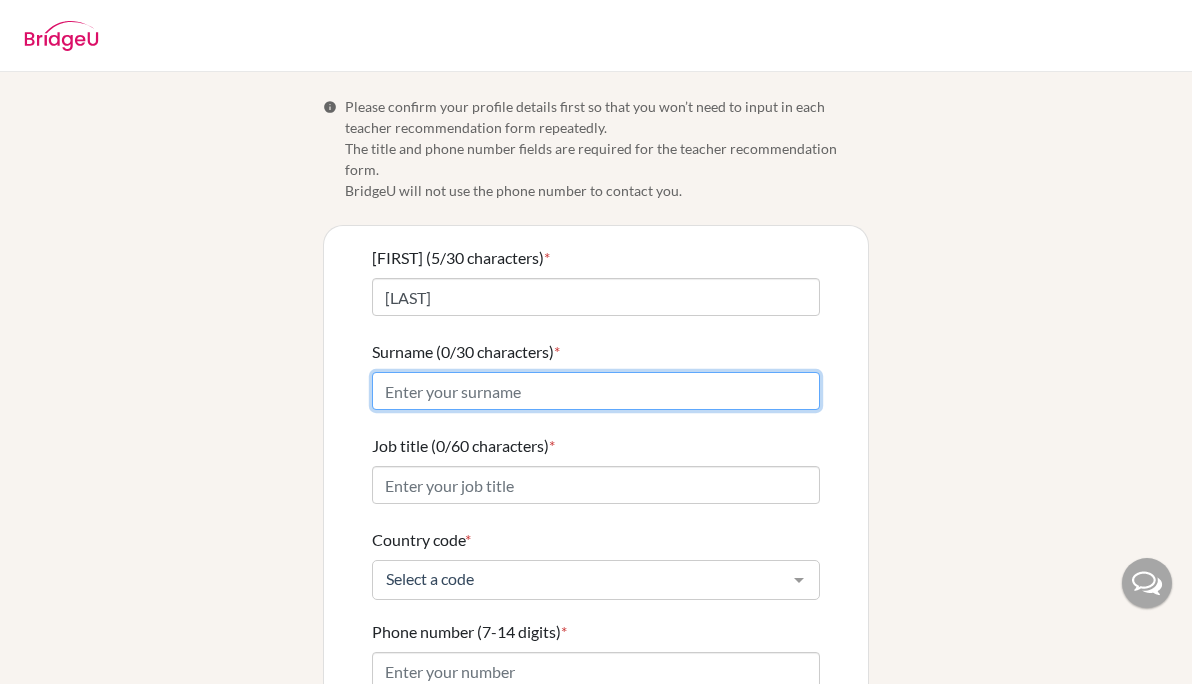 type 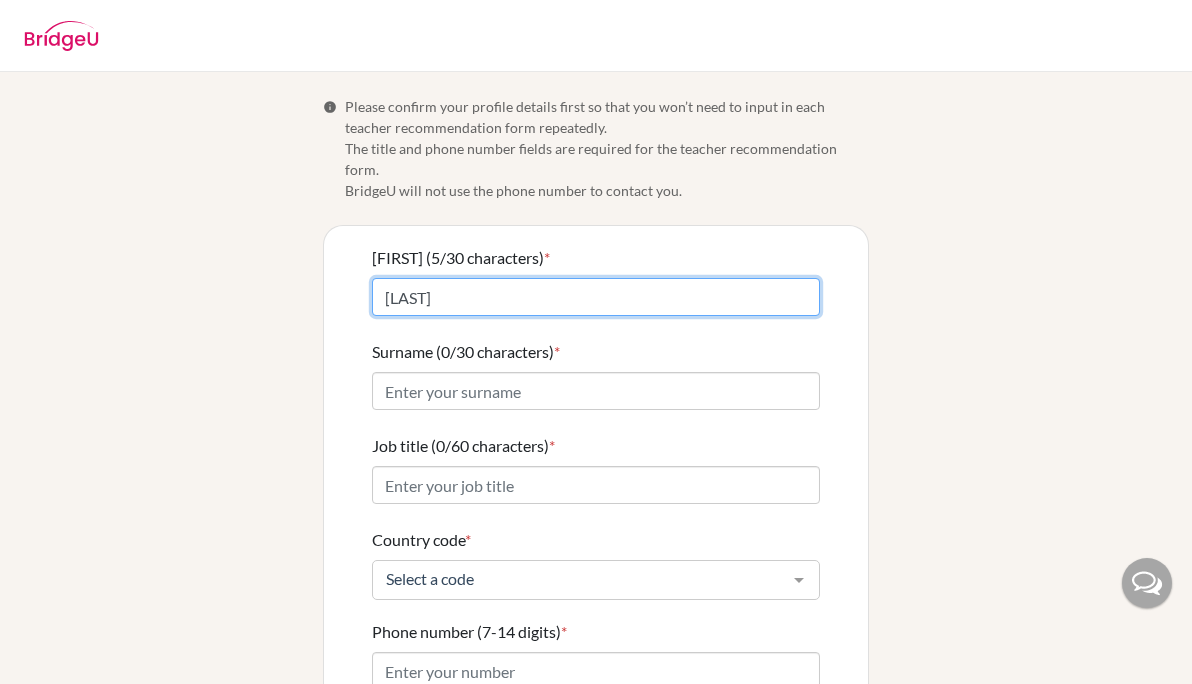click on "[LAST]" at bounding box center [596, 297] 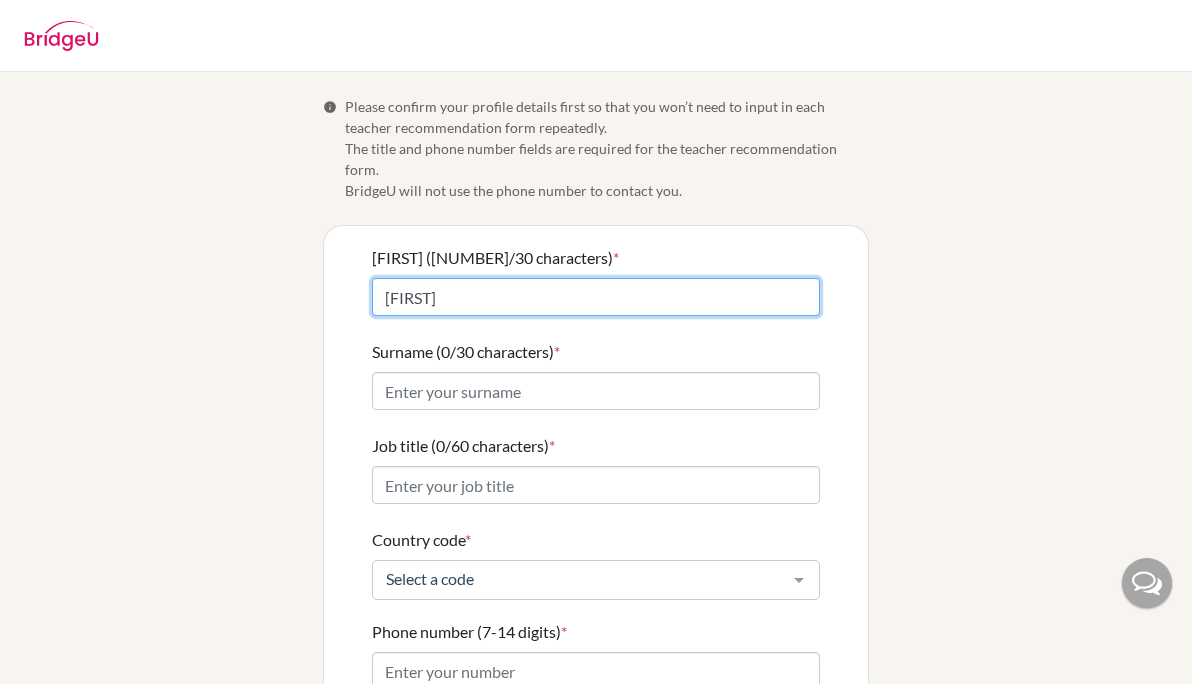 type on "[FIRST]" 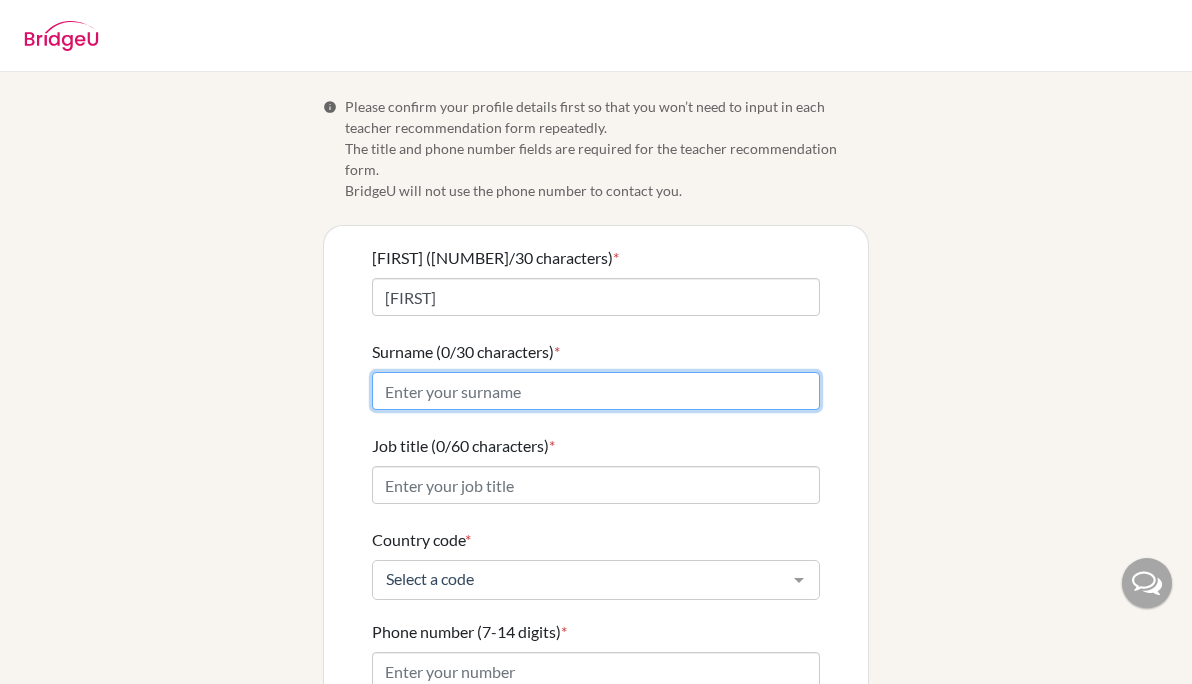 click on "[LAST] (0/30 characters)  *" at bounding box center (596, 391) 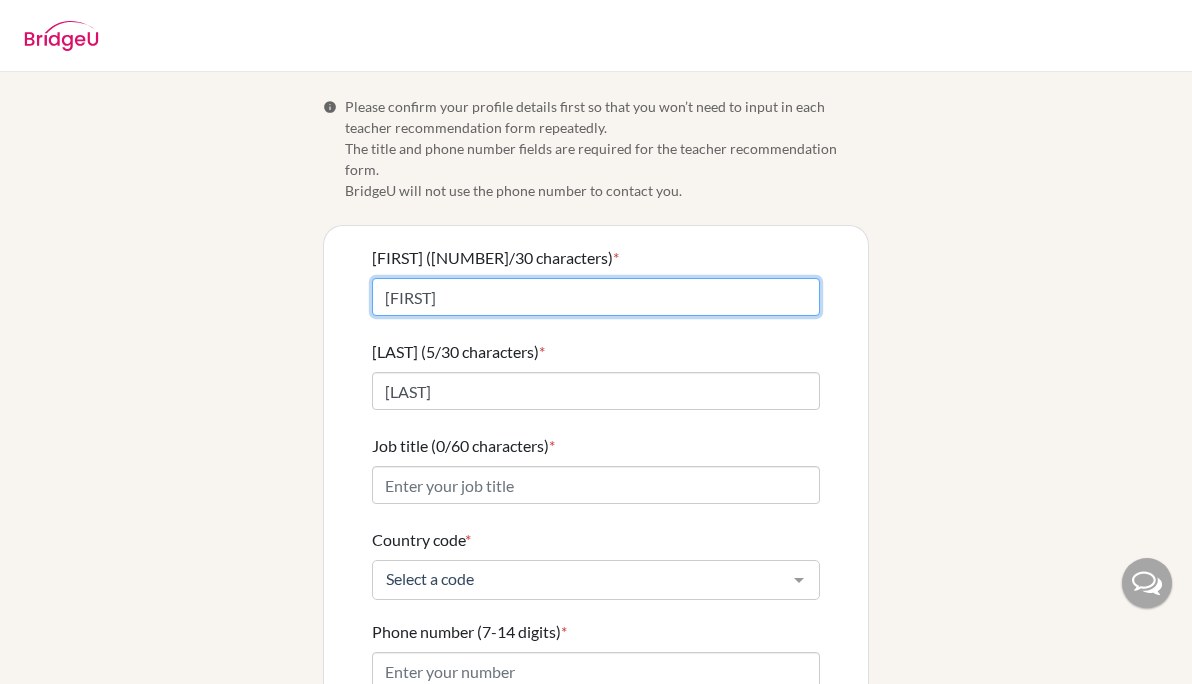 click on "[FIRST]" at bounding box center (596, 297) 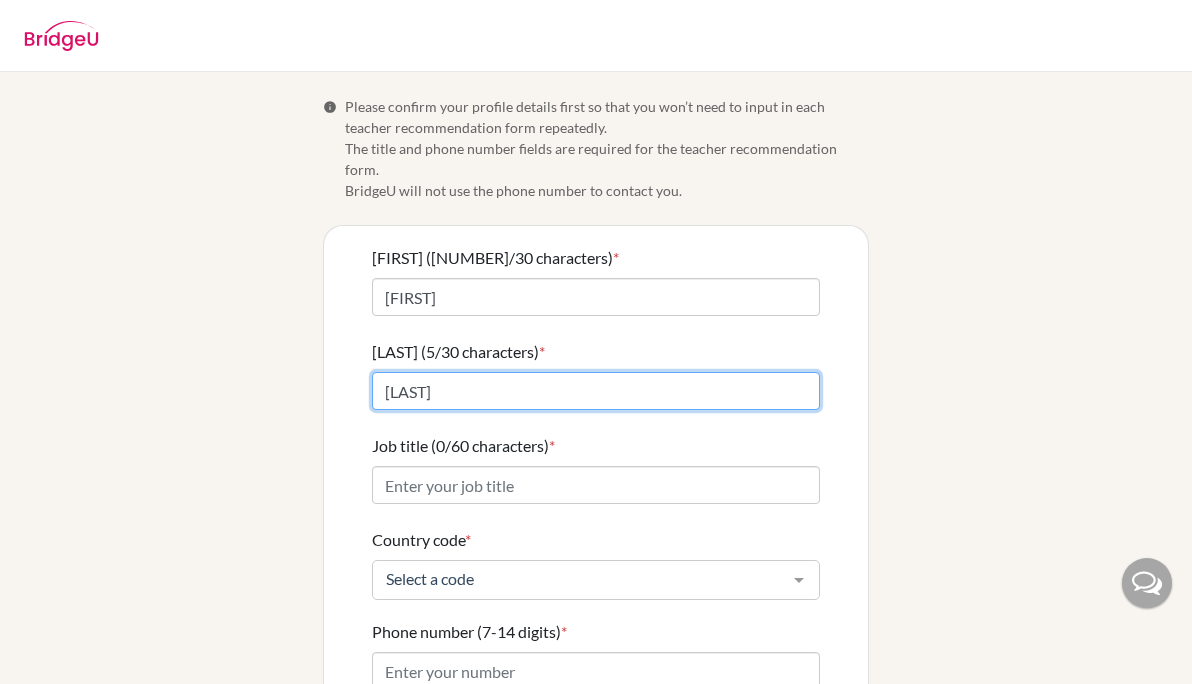 click on "[LAST]" at bounding box center [596, 391] 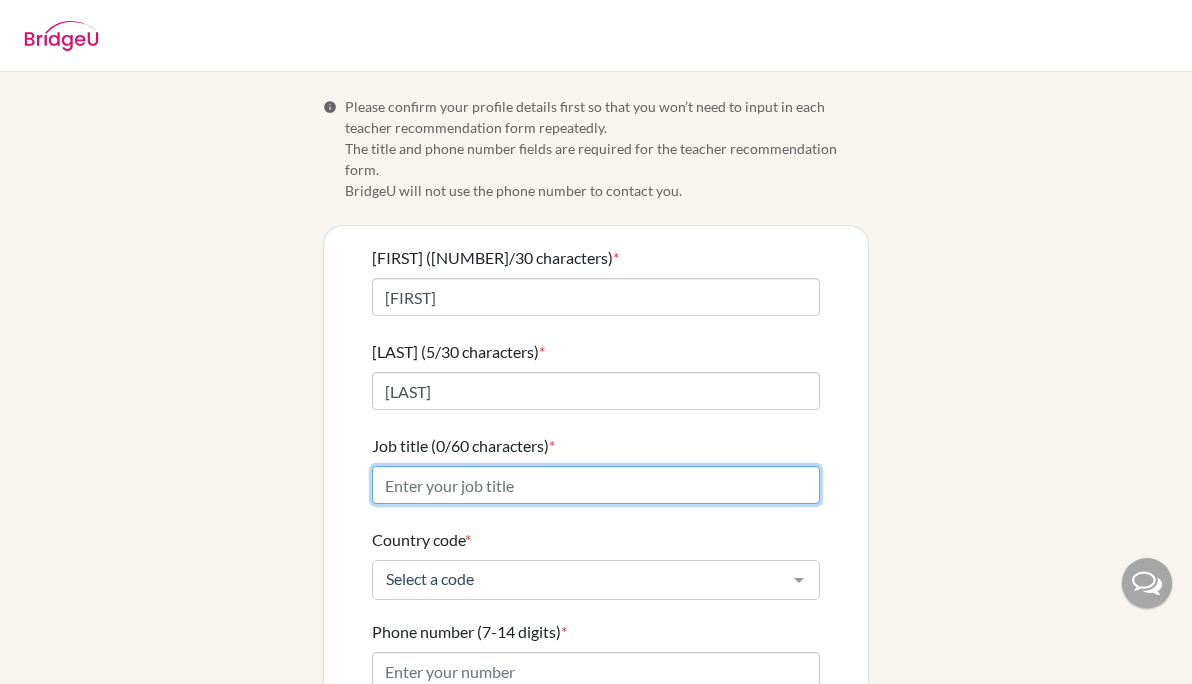 click on "Job title (0/60 characters)  *" at bounding box center [596, 485] 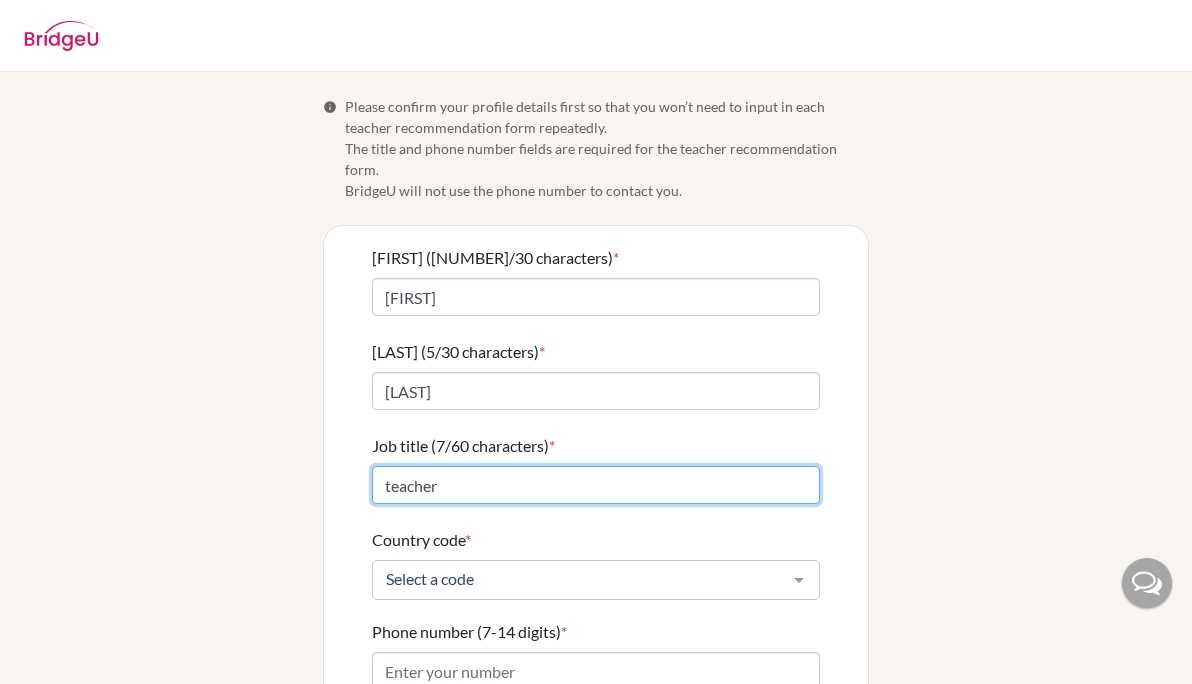 type on "teacher" 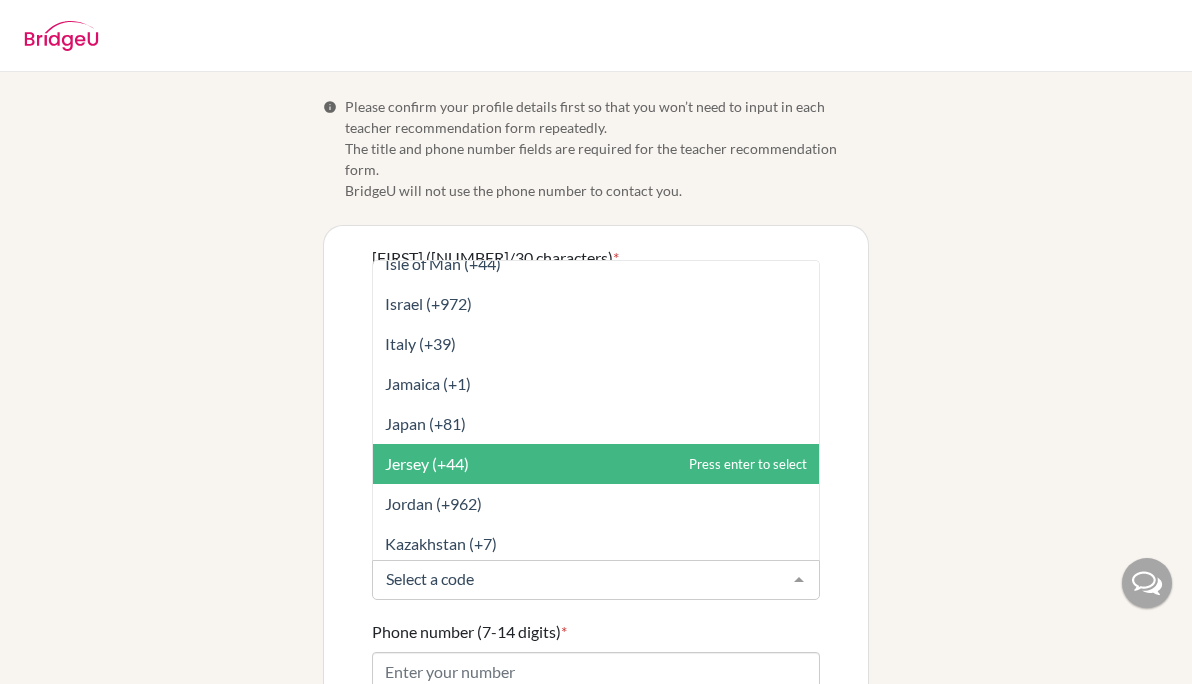 scroll, scrollTop: 4129, scrollLeft: 0, axis: vertical 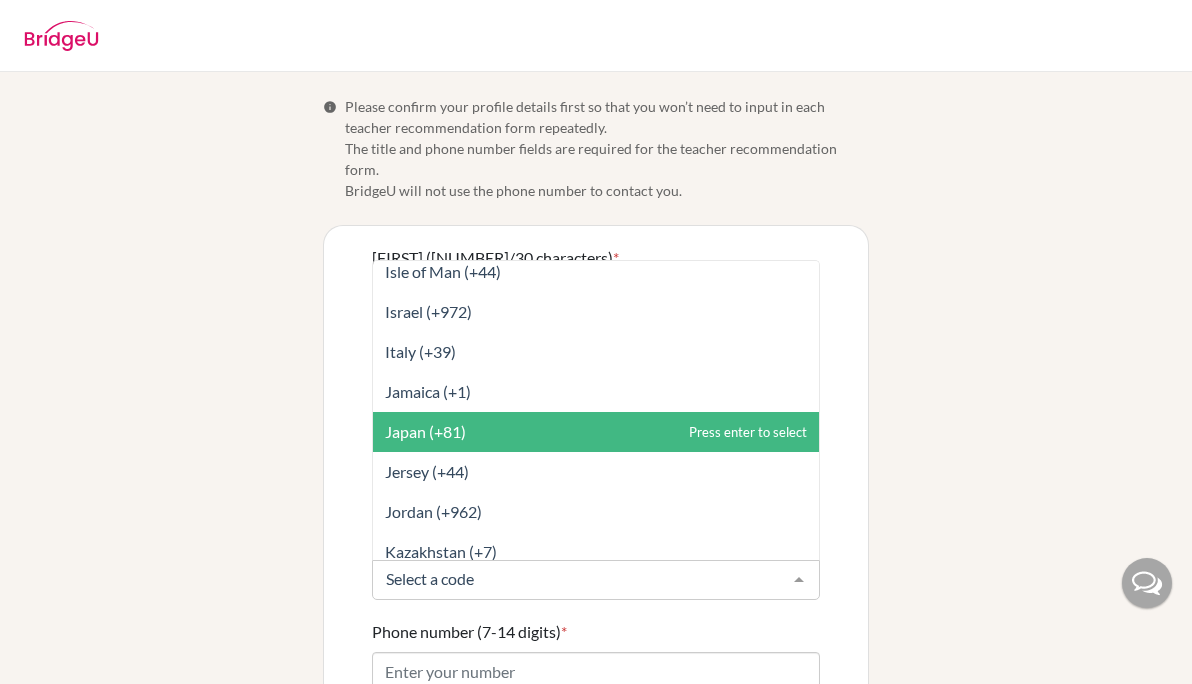 click on "Japan (+81)" at bounding box center (596, 432) 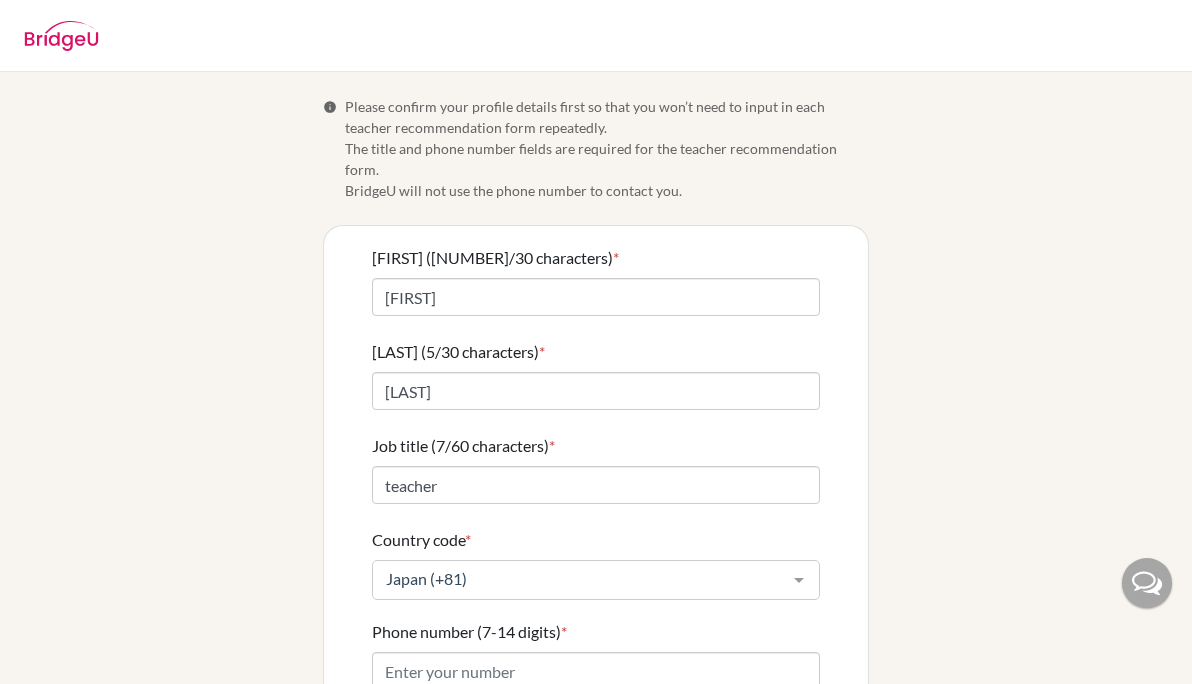 click on "Info  Please confirm your profile details first so that you won’t need to input in each teacher recommendation form repeatedly. The title and phone number fields are required for the teacher recommendation form. BridgeU will not use the phone number to contact you.  [FIRST] (9/30 characters)  * [FIRST]  [LAST] (5/30 characters)  * [LAST]  Job title (7/60 characters)  * teacher  Country code  * [COUNTRY_CODE] [COUNTRY_CODE] [COUNTRY_CODE] [COUNTRY_CODE] [COUNTRY_CODE] [COUNTRY_CODE] [COUNTRY_CODE] [COUNTRY_CODE] [COUNTRY_CODE] [COUNTRY_CODE] [COUNTRY_CODE] [COUNTRY_CODE] [COUNTRY_CODE] [COUNTRY_CODE] [COUNTRY_CODE] [COUNTRY_CODE] [COUNTRY_CODE] [COUNTRY_CODE] [COUNTRY_CODE] [COUNTRY_CODE] [COUNTRY_CODE] [COUNTRY_CODE] [COUNTRY_CODE] [COUNTRY_CODE] [COUNTRY_CODE] [COUNTRY_CODE] [COUNTRY_CODE] [COUNTRY_CODE] [COUNTRY_CODE] [COUNTRY_CODE] [COUNTRY_CODE] [COUNTRY_CODE] [COUNTRY_CODE] *" at bounding box center [596, 493] 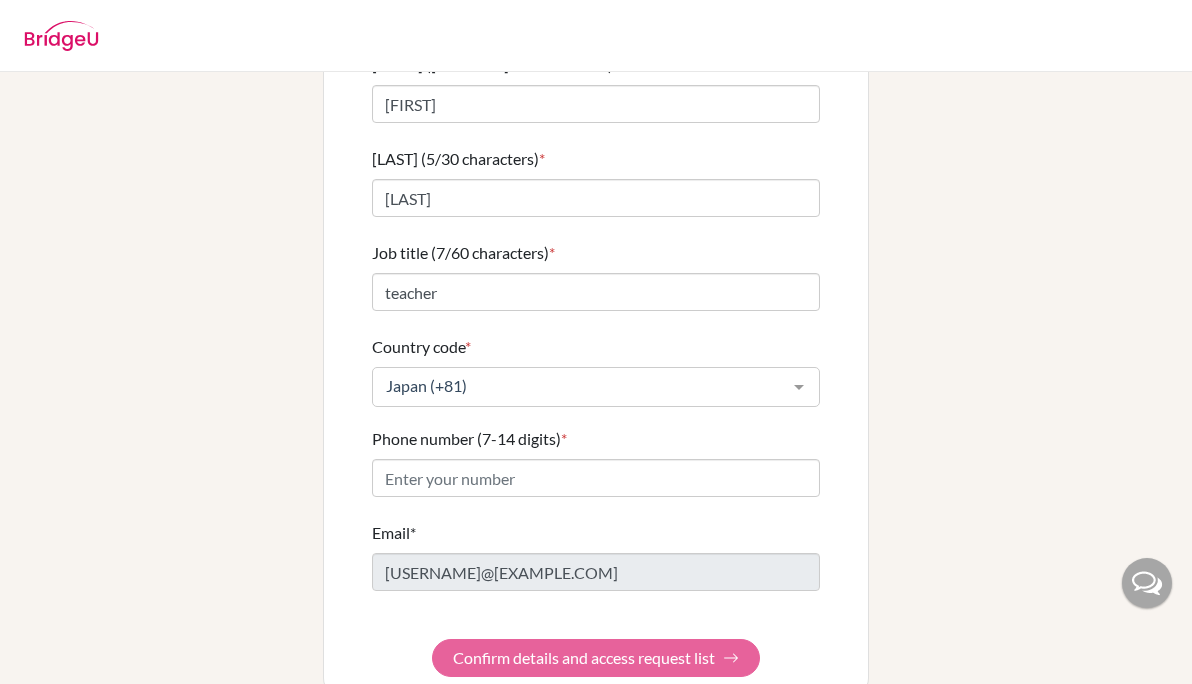 scroll, scrollTop: 210, scrollLeft: 0, axis: vertical 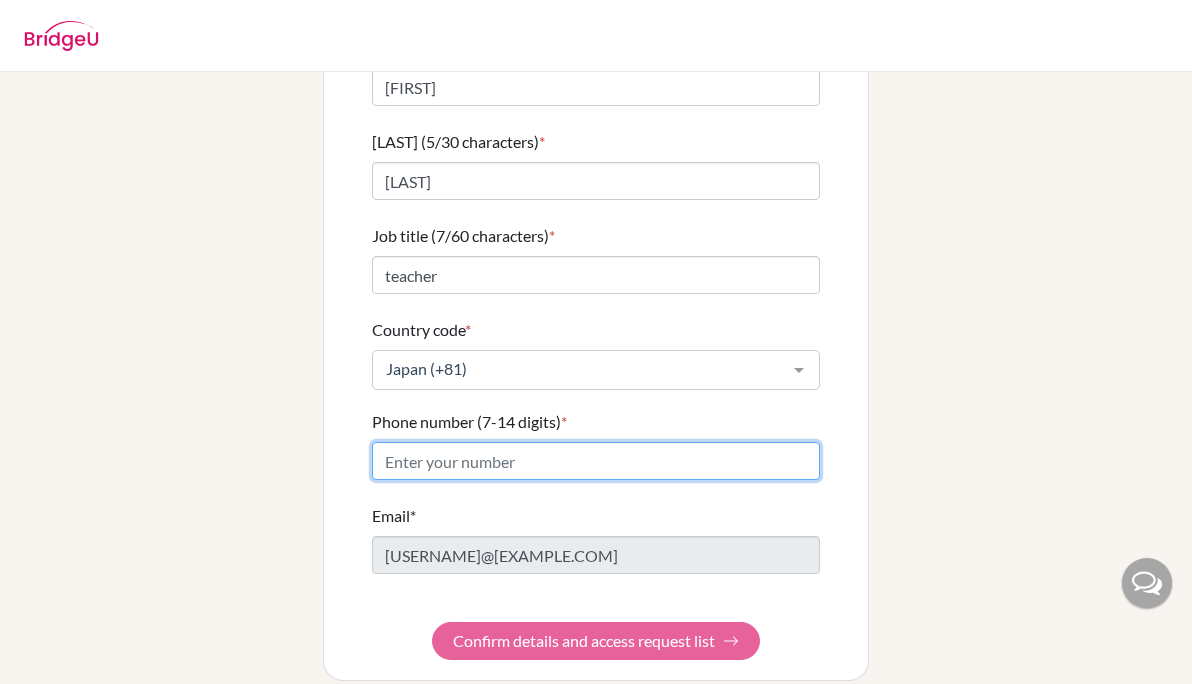 click on "[PHONE] ([NUMBER]-[NUMBER] digits)  *" at bounding box center [596, 461] 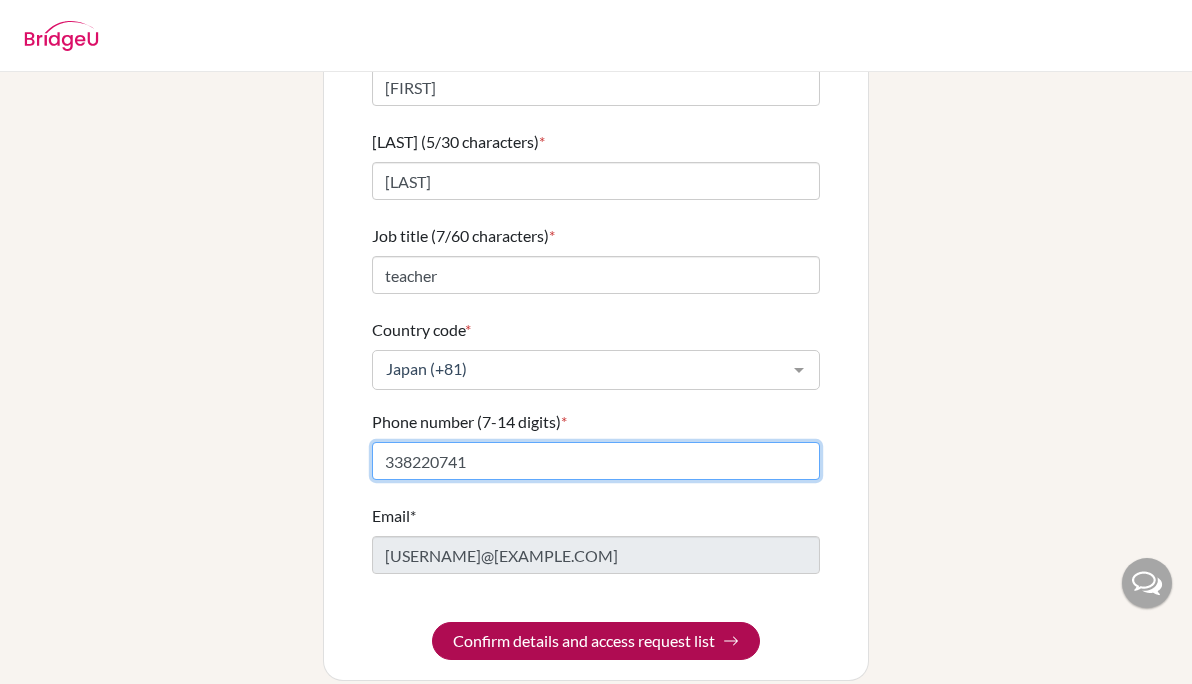 type on "338220741" 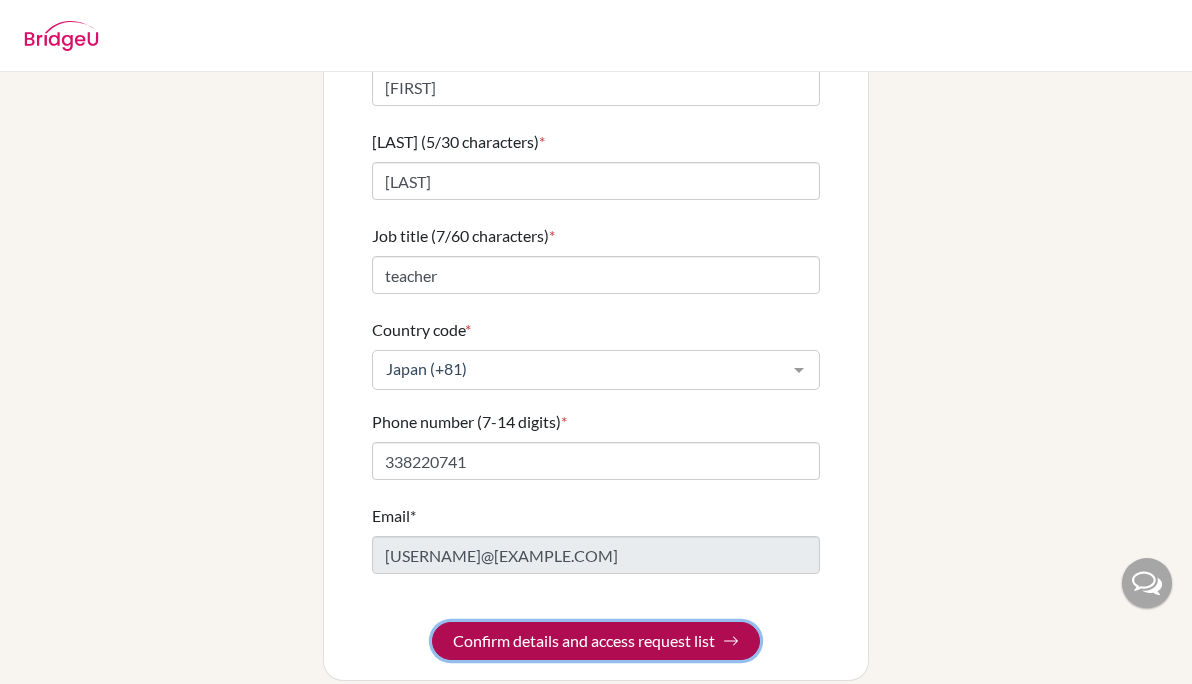 click on "Confirm details and access request list" at bounding box center [596, 641] 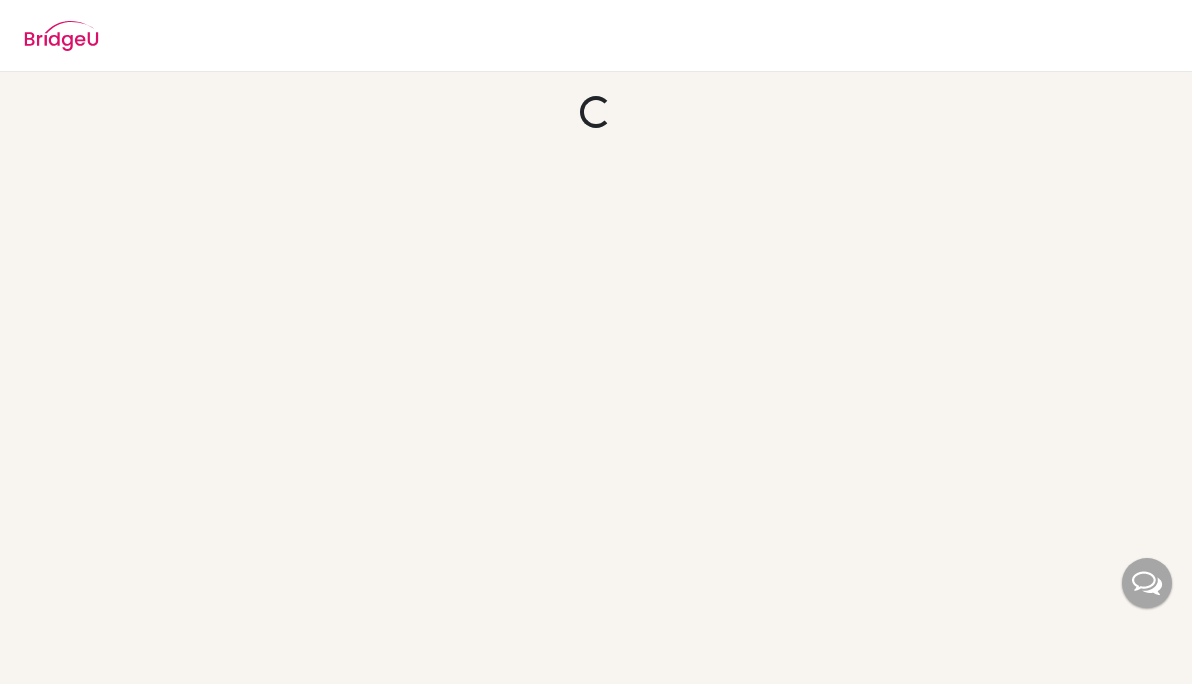 scroll, scrollTop: 0, scrollLeft: 0, axis: both 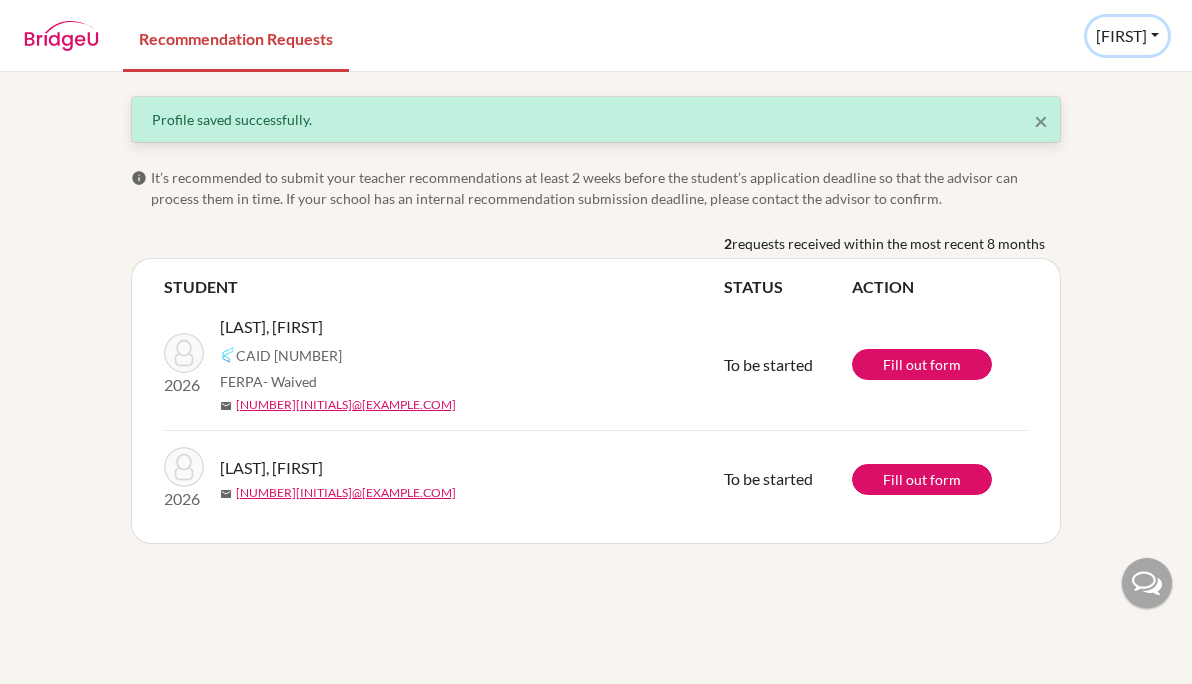 click on "[FIRST]" at bounding box center [1127, 36] 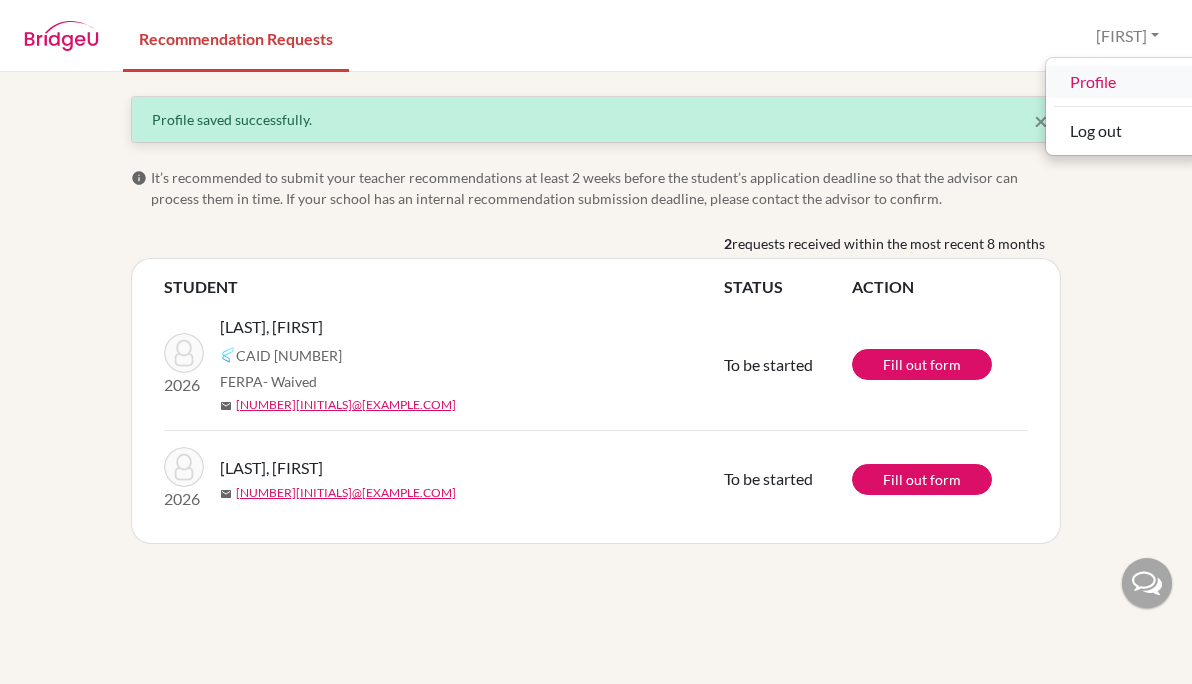 click on "Profile" at bounding box center [1125, 82] 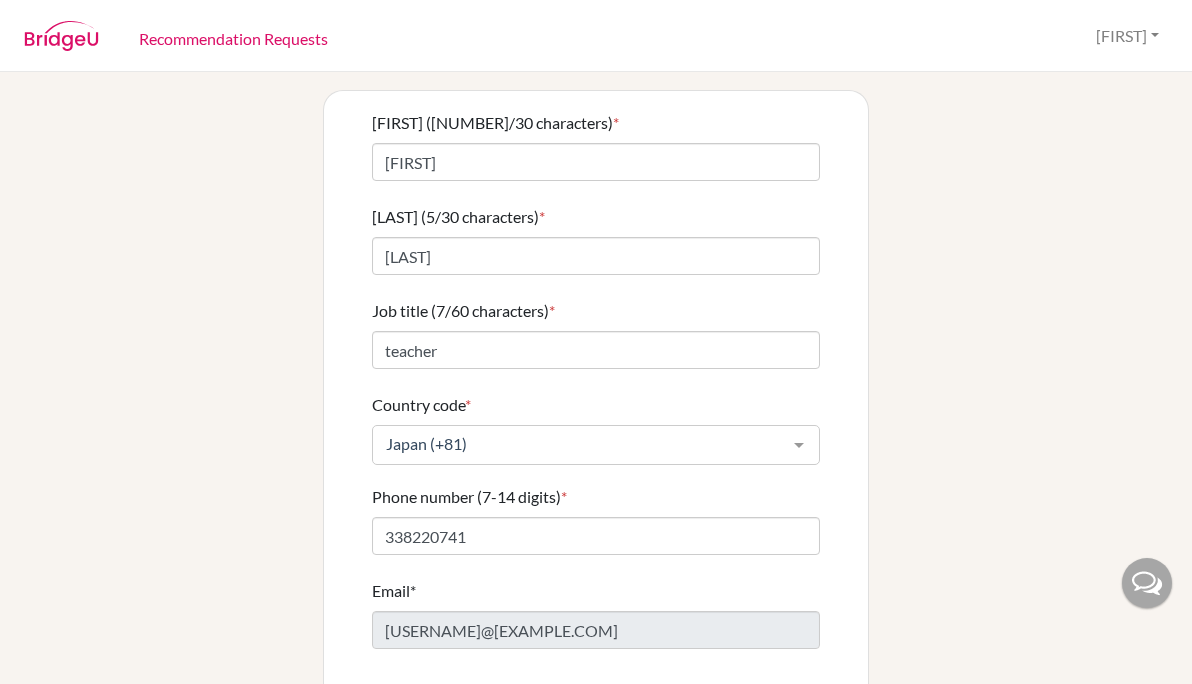 scroll, scrollTop: 168, scrollLeft: 0, axis: vertical 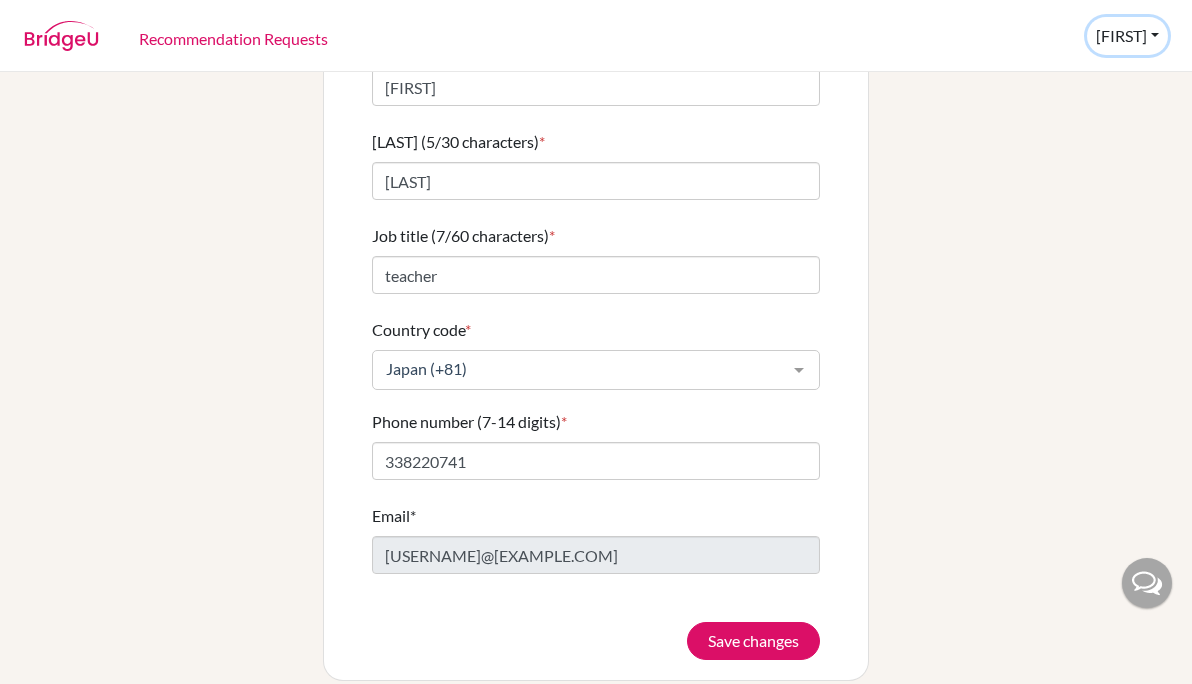 click on "[FIRST]" at bounding box center [1127, 36] 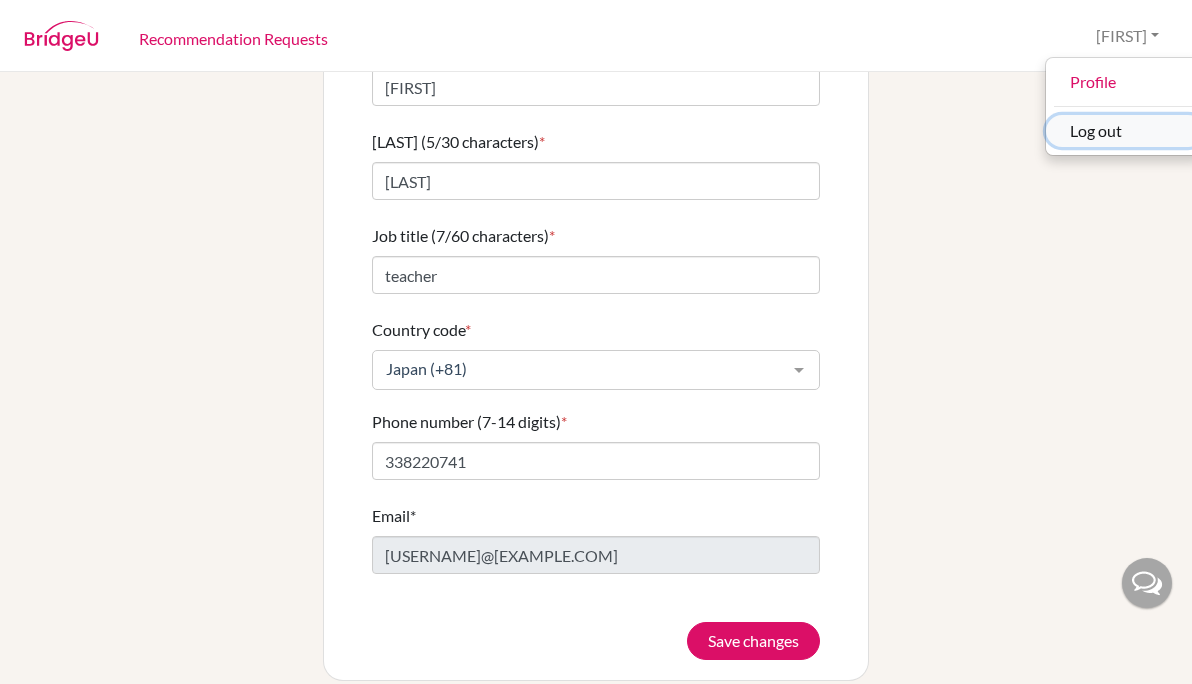 click on "Log out" at bounding box center [1125, 131] 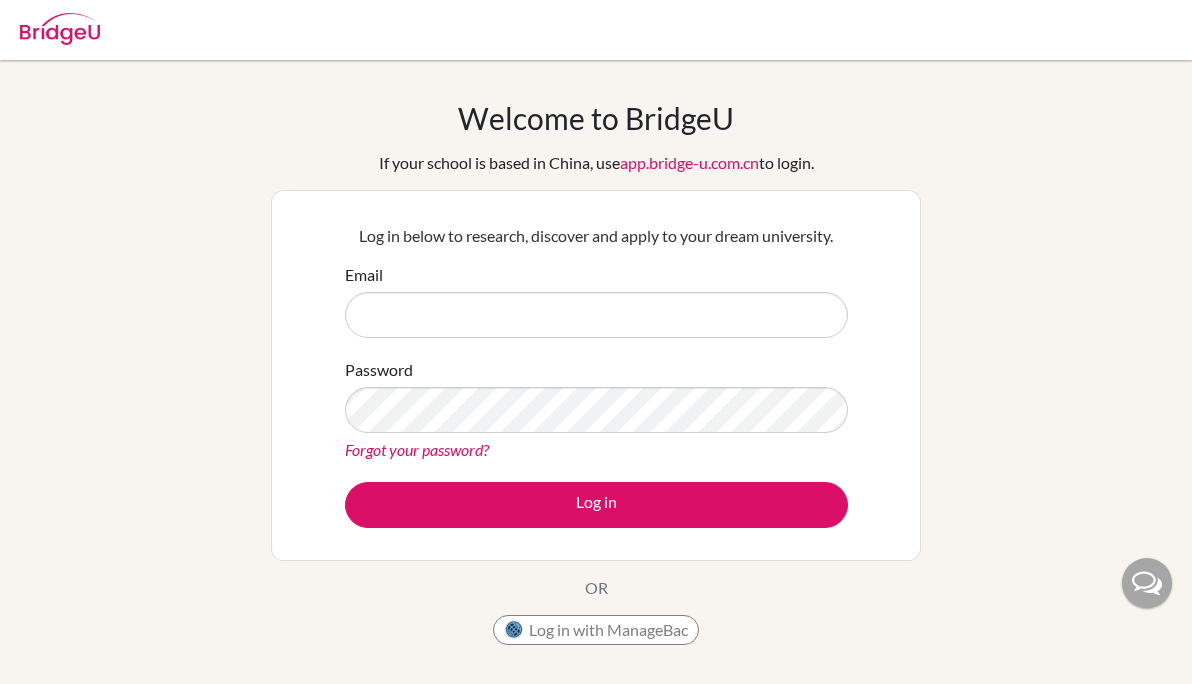 scroll, scrollTop: 0, scrollLeft: 0, axis: both 